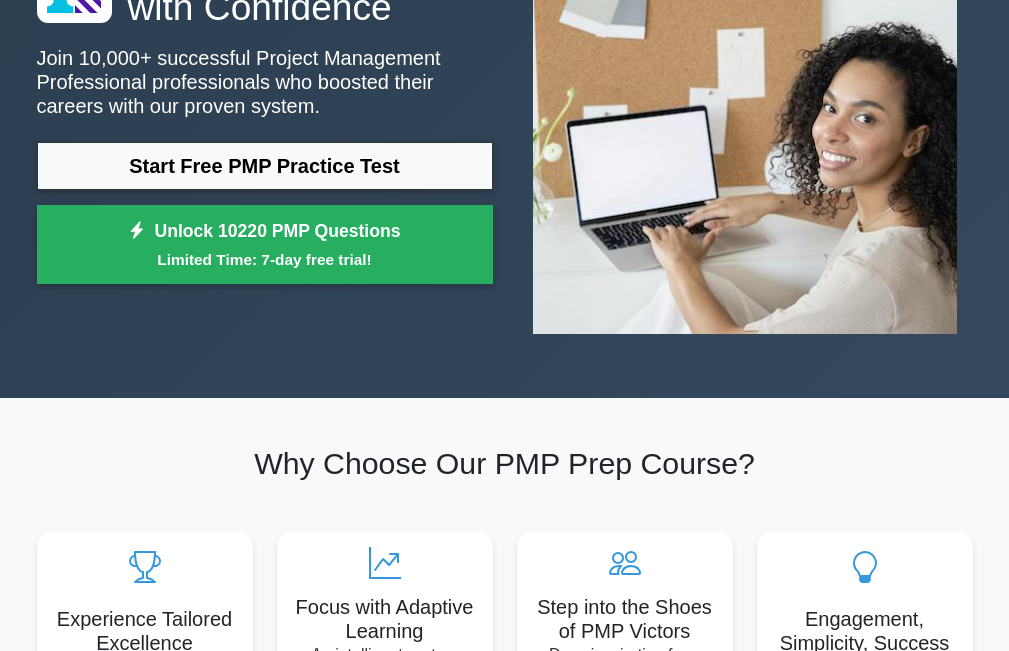 scroll, scrollTop: 0, scrollLeft: 0, axis: both 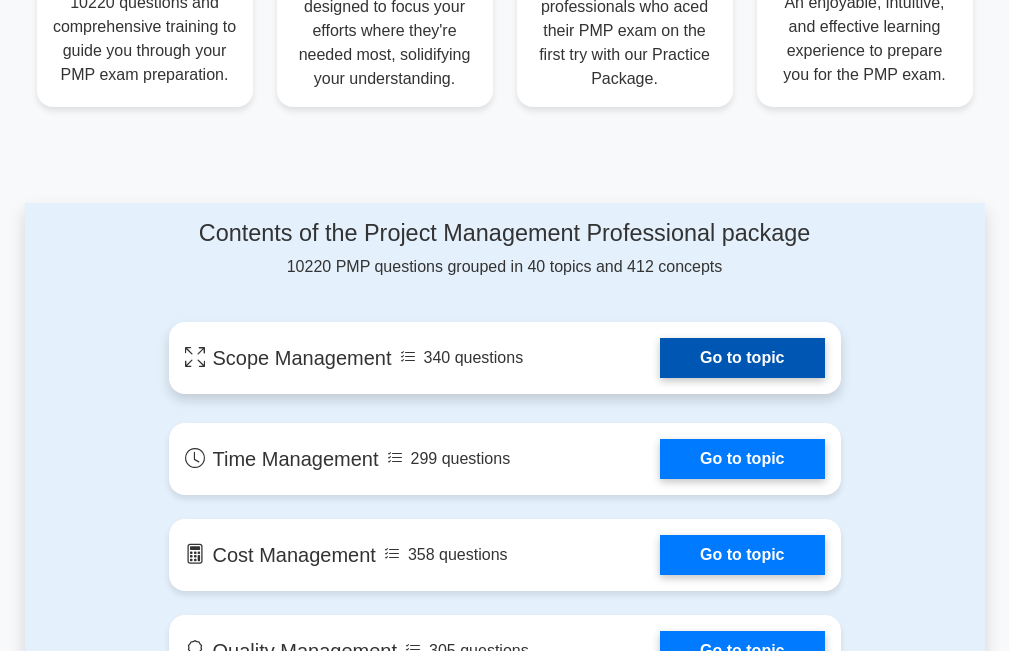 click on "Go to topic" at bounding box center [742, 358] 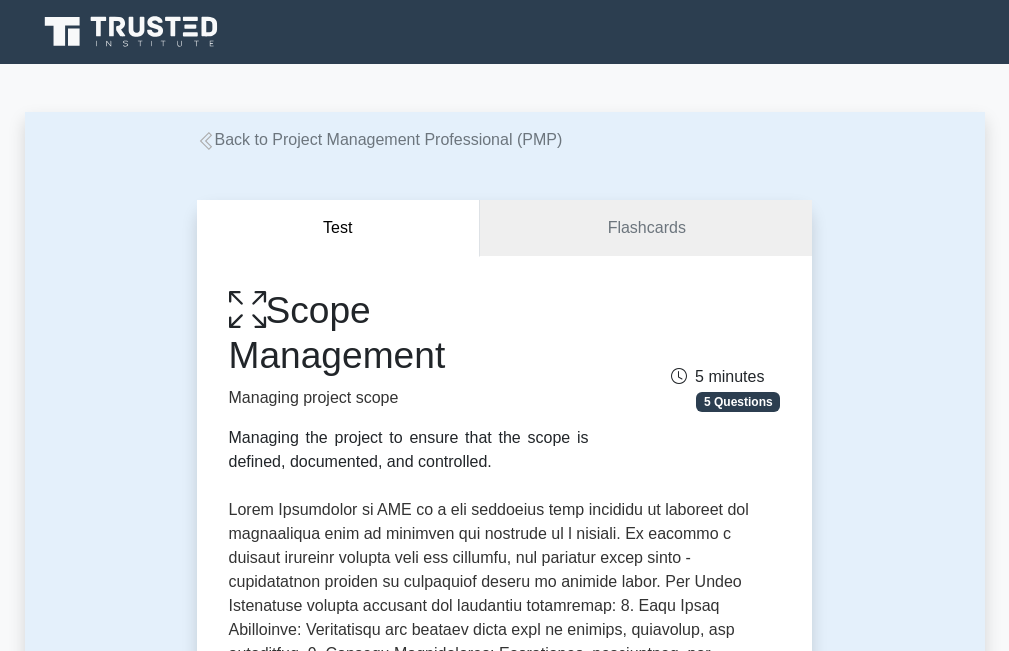 scroll, scrollTop: 0, scrollLeft: 0, axis: both 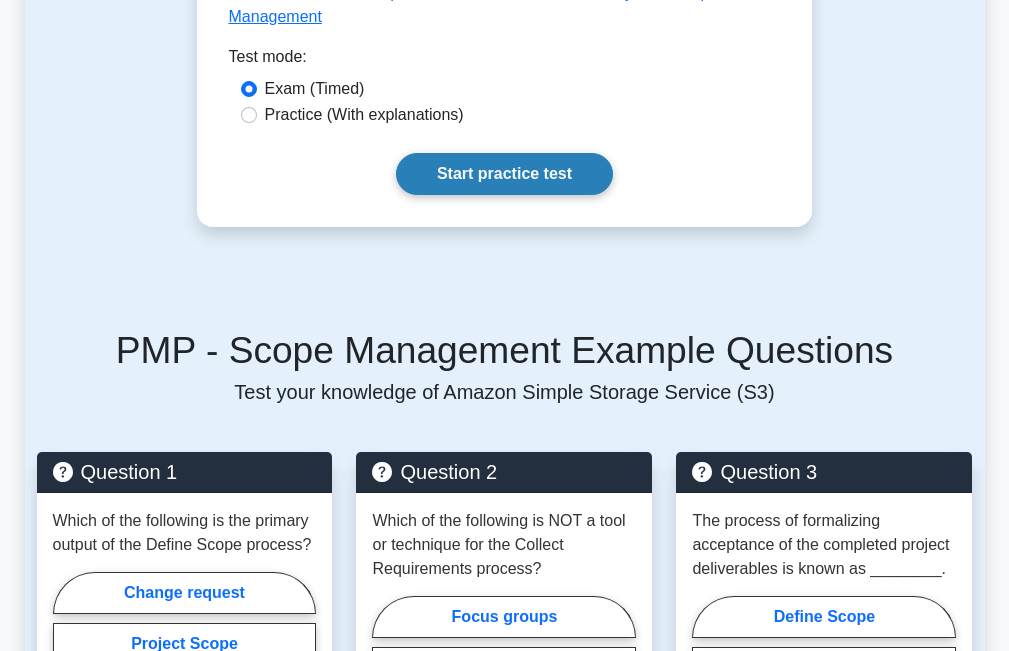 click on "Start practice test" at bounding box center (504, 174) 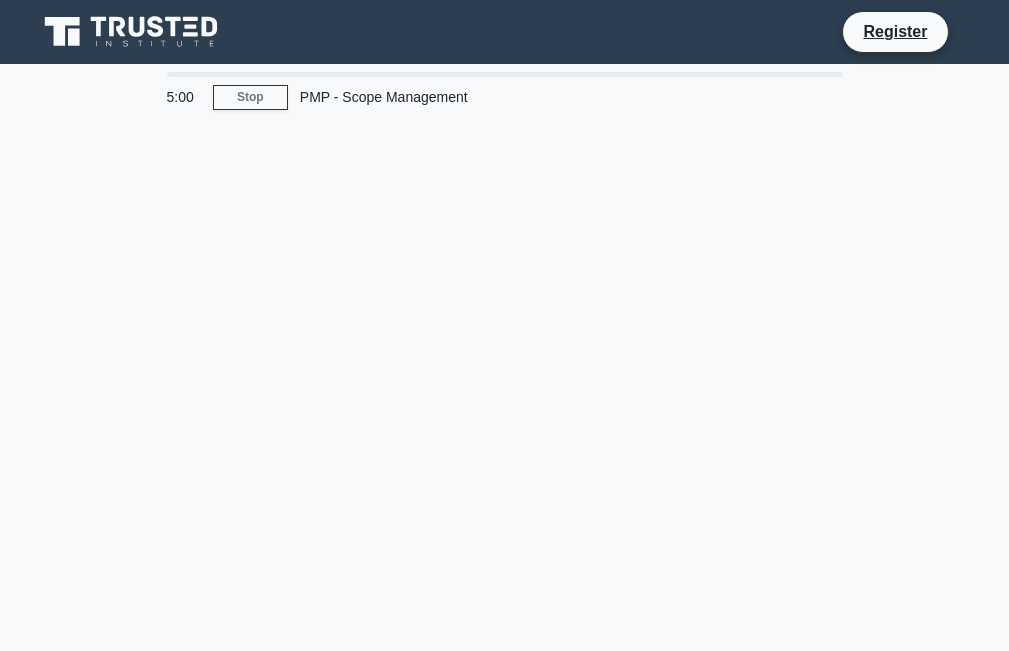scroll, scrollTop: 0, scrollLeft: 0, axis: both 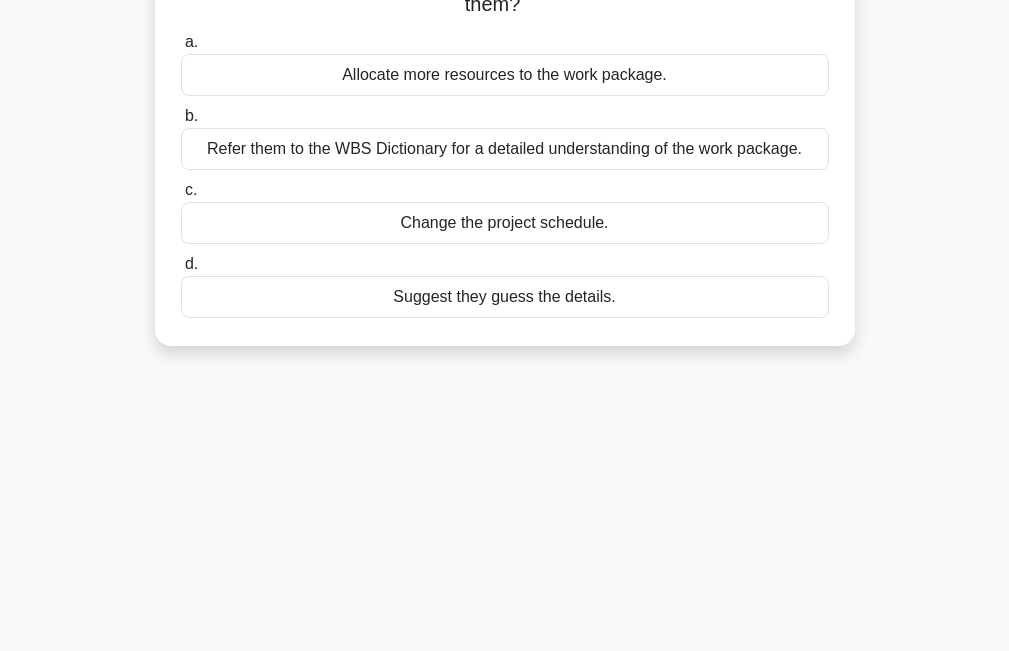 click on "Change the project schedule." at bounding box center (505, 223) 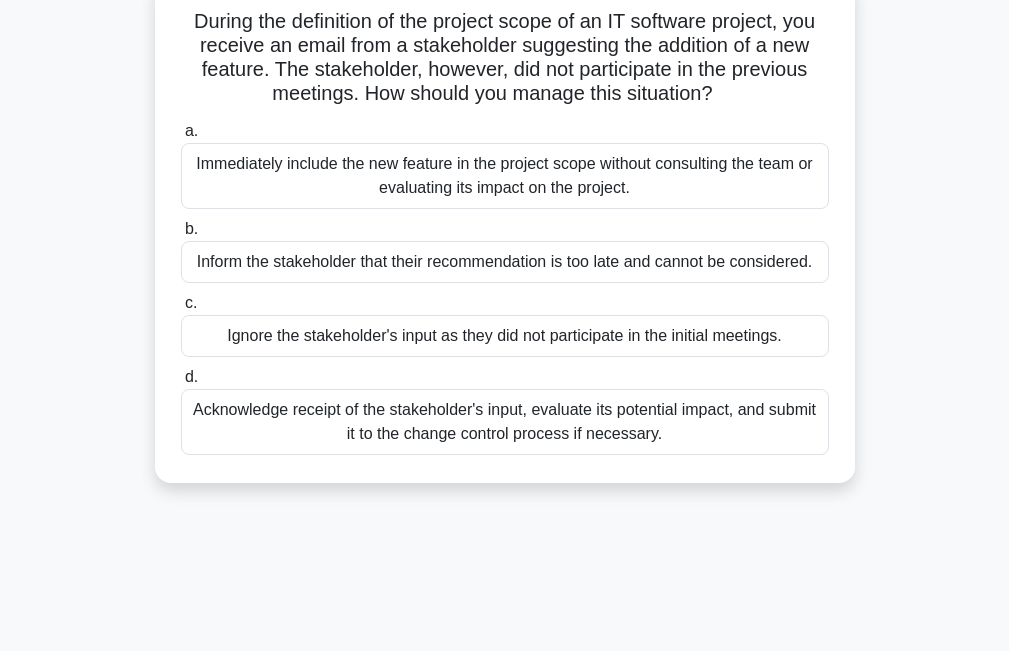 scroll, scrollTop: 0, scrollLeft: 0, axis: both 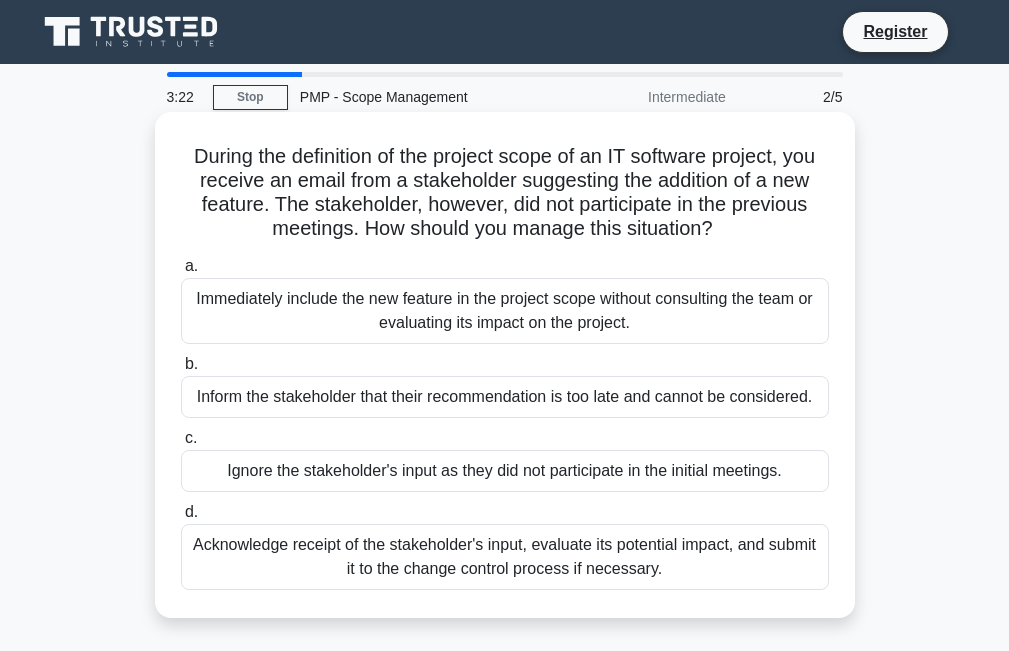 click on "Acknowledge receipt of the stakeholder's input, evaluate its potential impact, and submit it to the change control process if necessary." at bounding box center (505, 557) 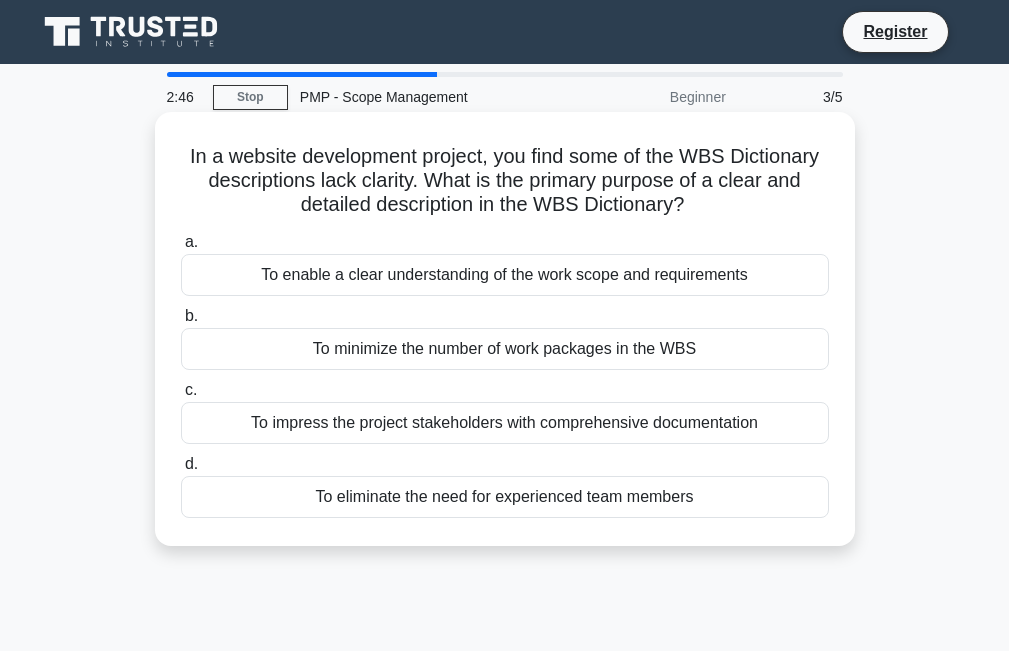 click on "To enable a clear understanding of the work scope and requirements" at bounding box center (505, 275) 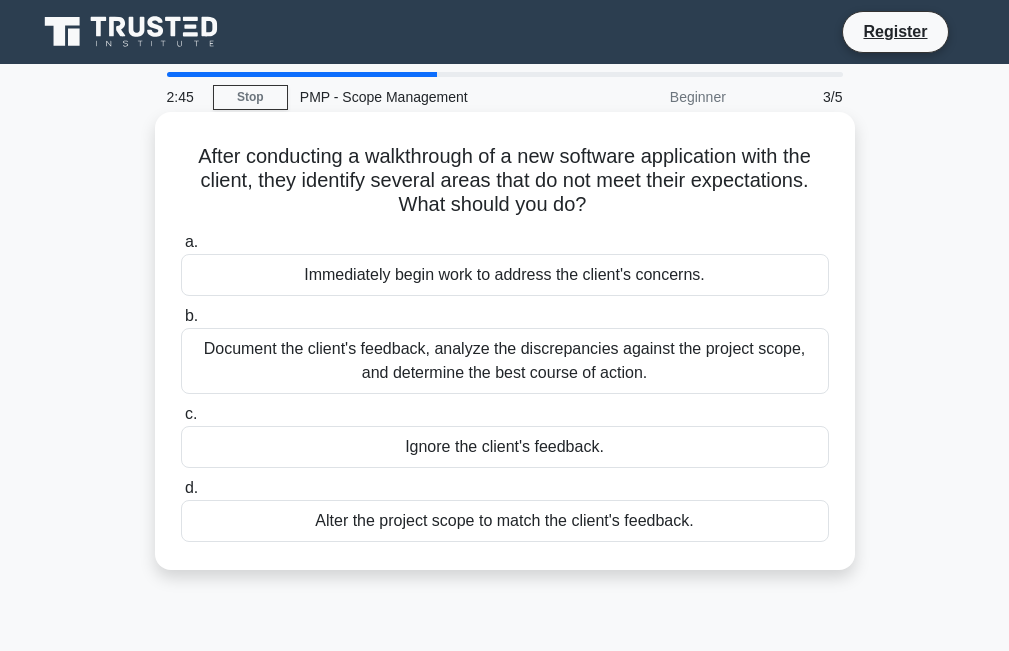 click on "Immediately begin work to address the client's concerns." at bounding box center (505, 275) 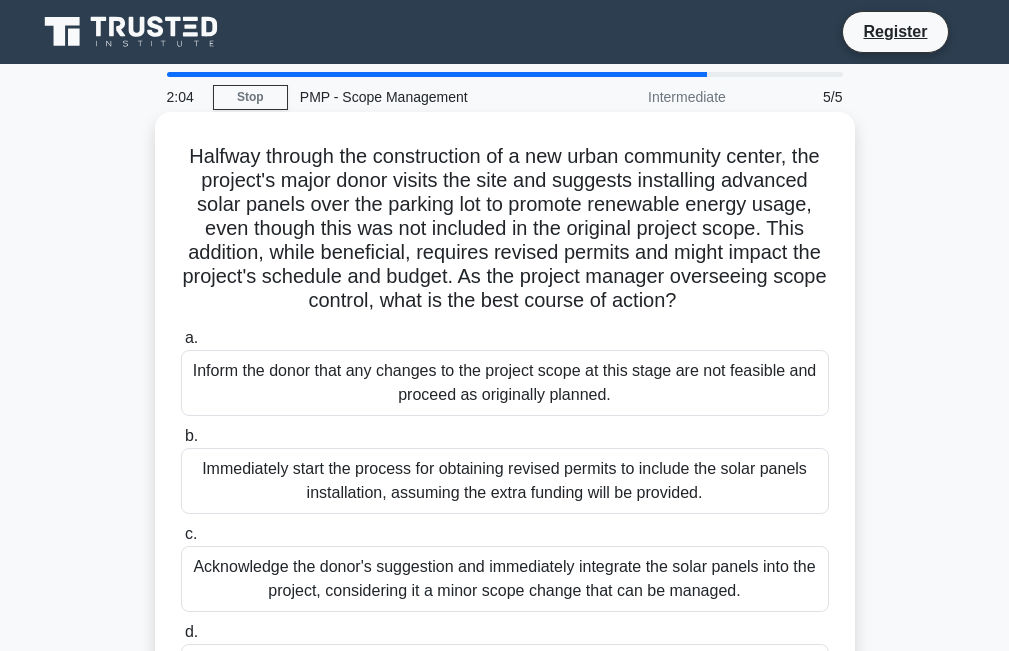 click on "Immediately start the process for obtaining revised permits to include the solar panels installation, assuming the extra funding will be provided." at bounding box center [505, 481] 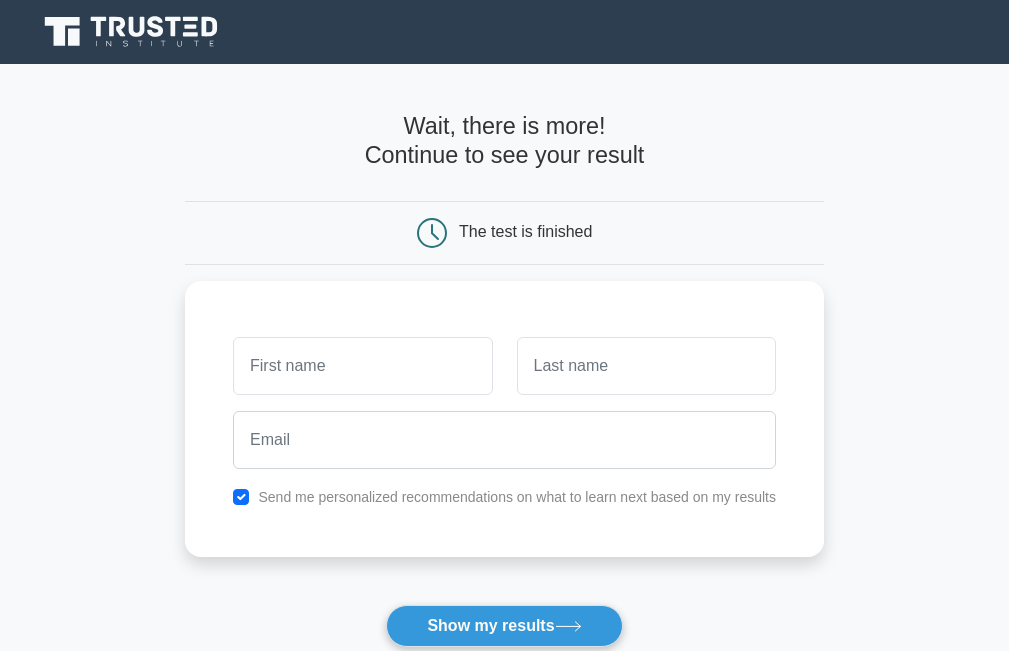 scroll, scrollTop: 0, scrollLeft: 0, axis: both 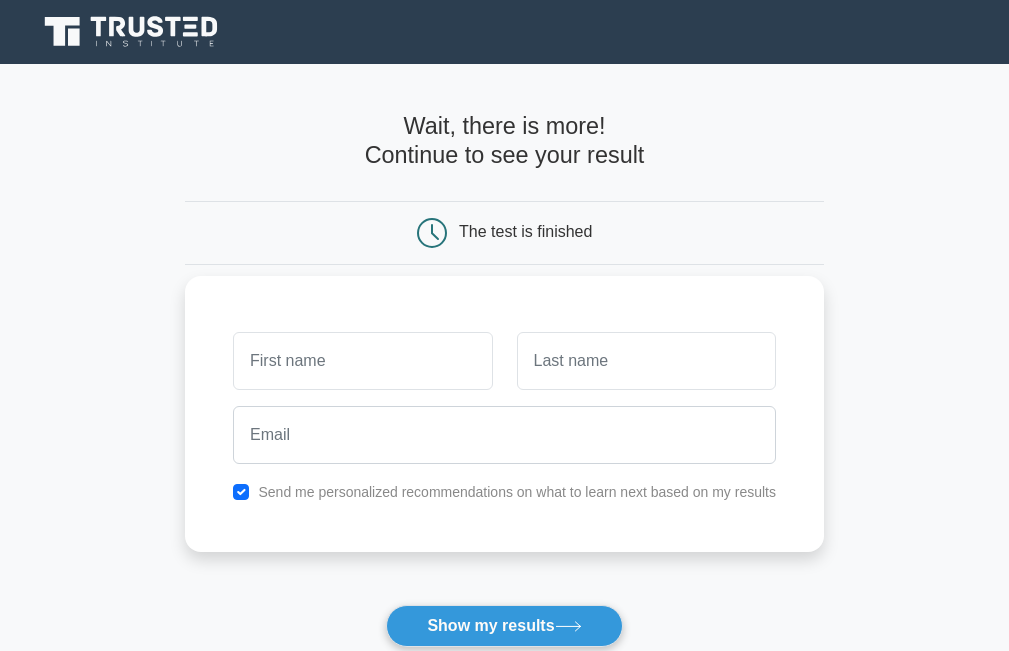 click at bounding box center (362, 361) 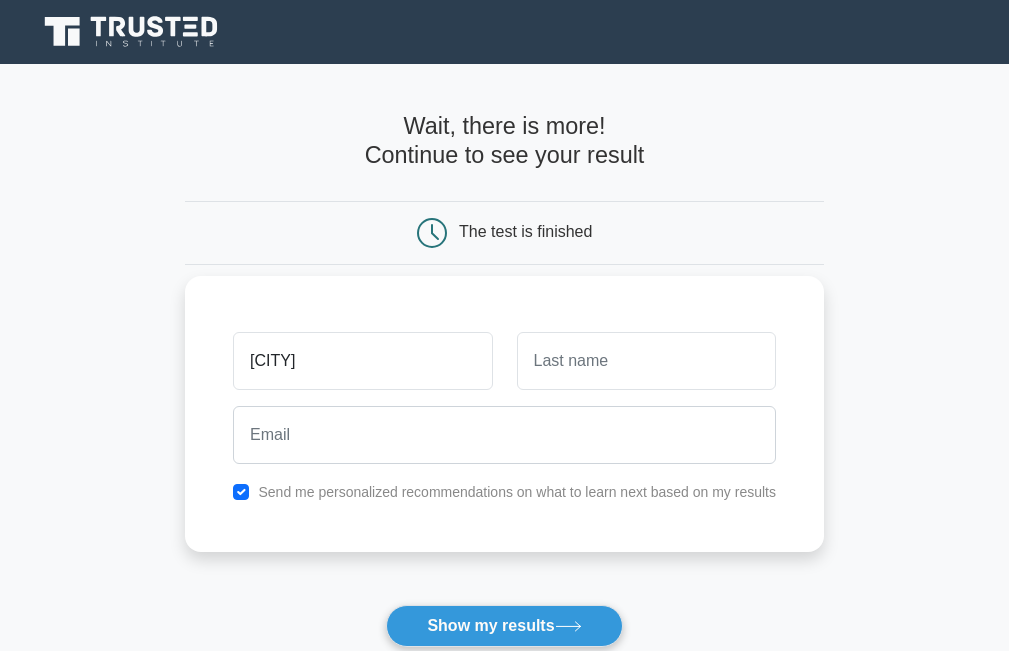 type on "nandede" 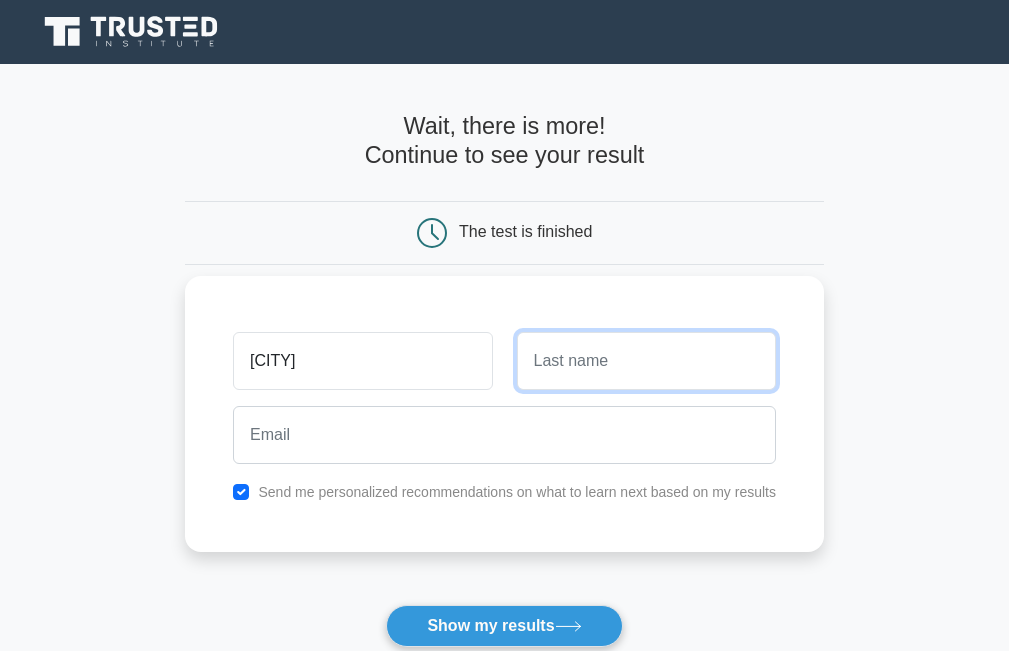 click at bounding box center [646, 361] 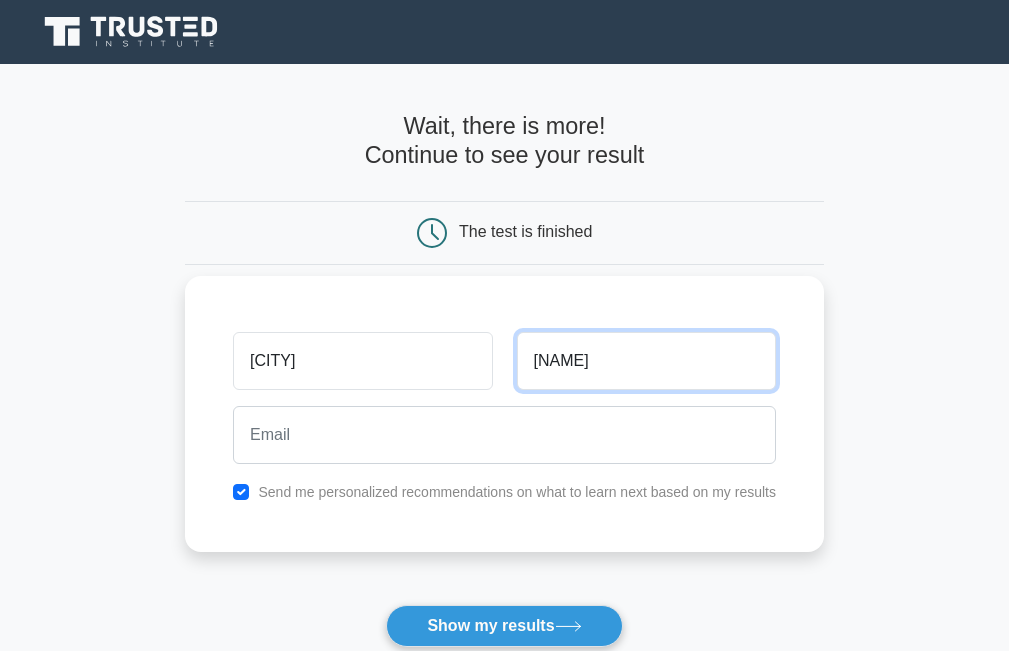 type on "hellen" 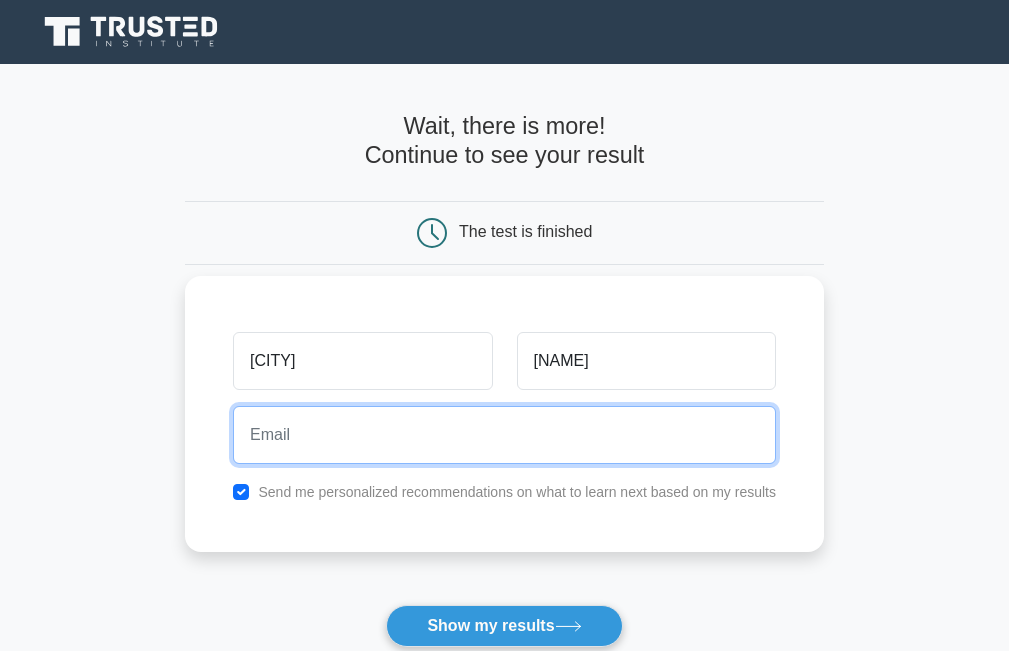click at bounding box center (504, 435) 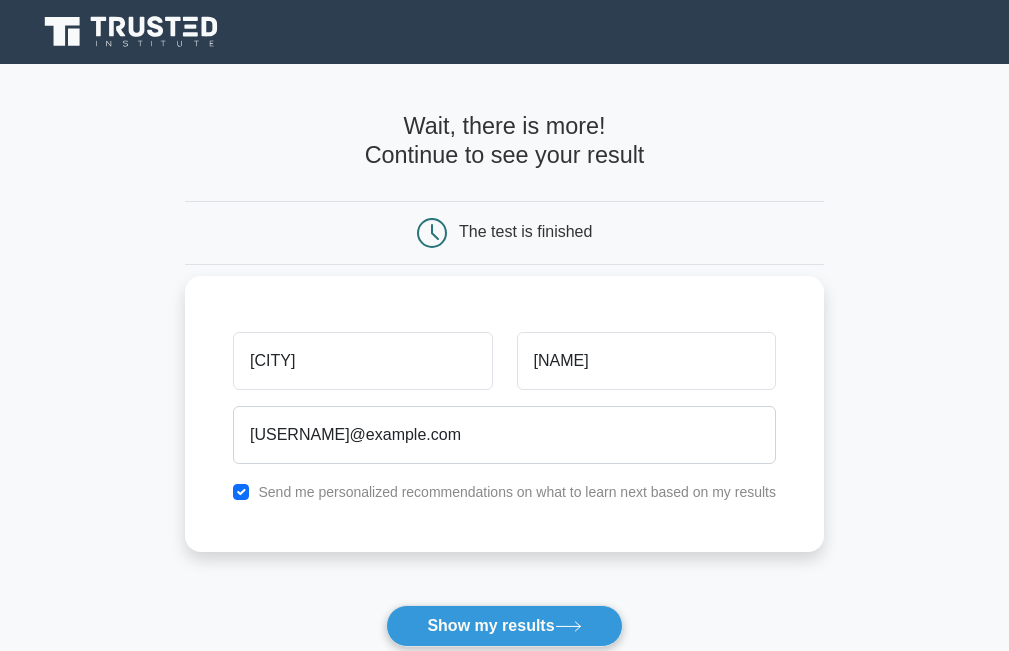 click on "Send me personalized recommendations on what to learn next based on my results" at bounding box center (504, 492) 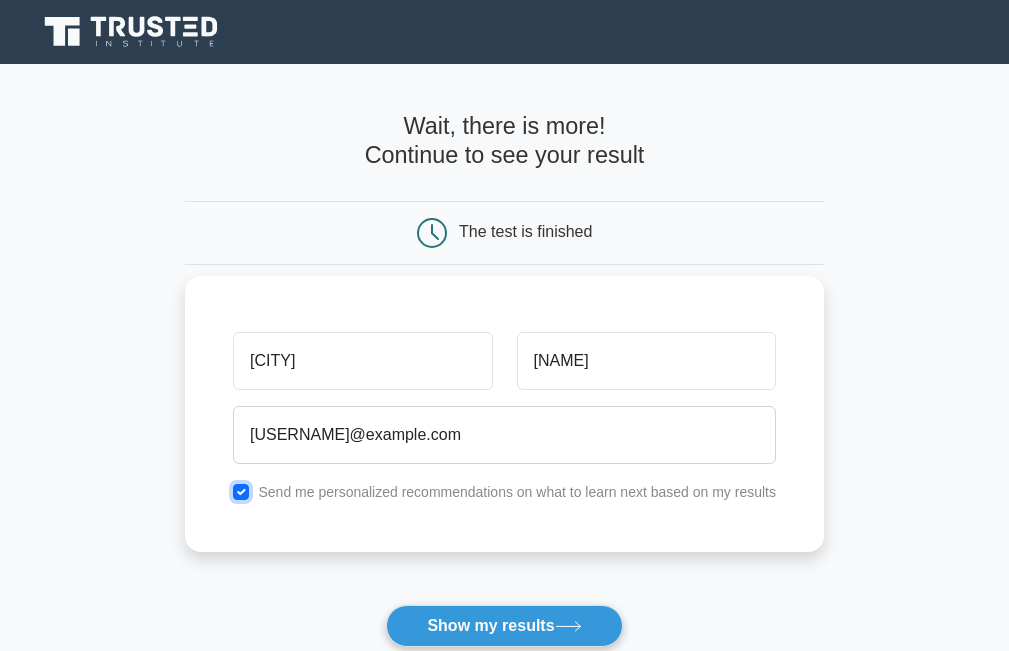 click at bounding box center (241, 492) 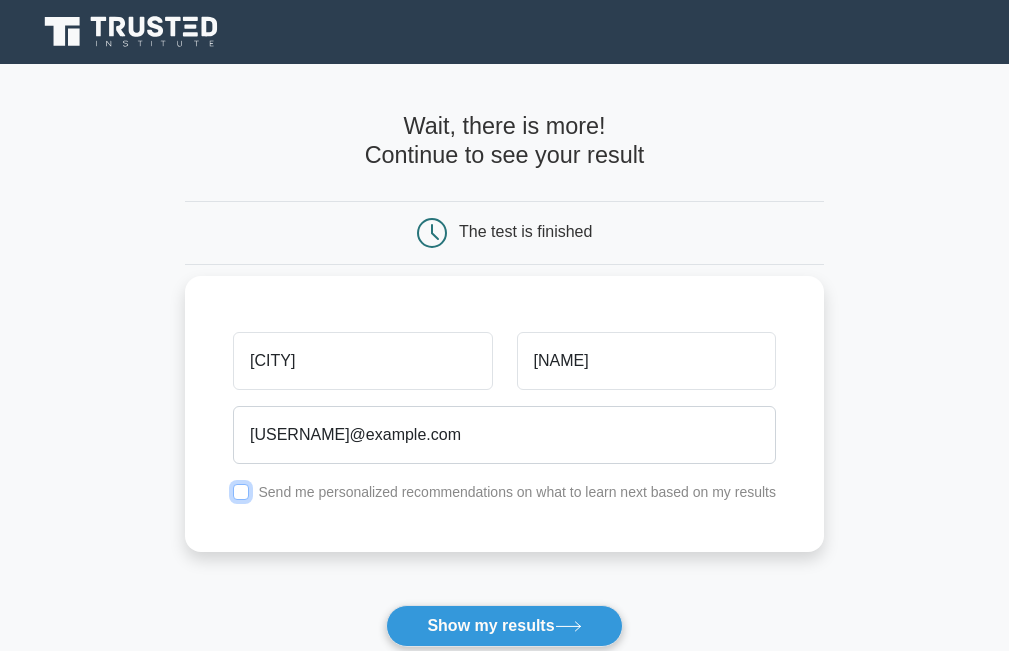 click at bounding box center (241, 492) 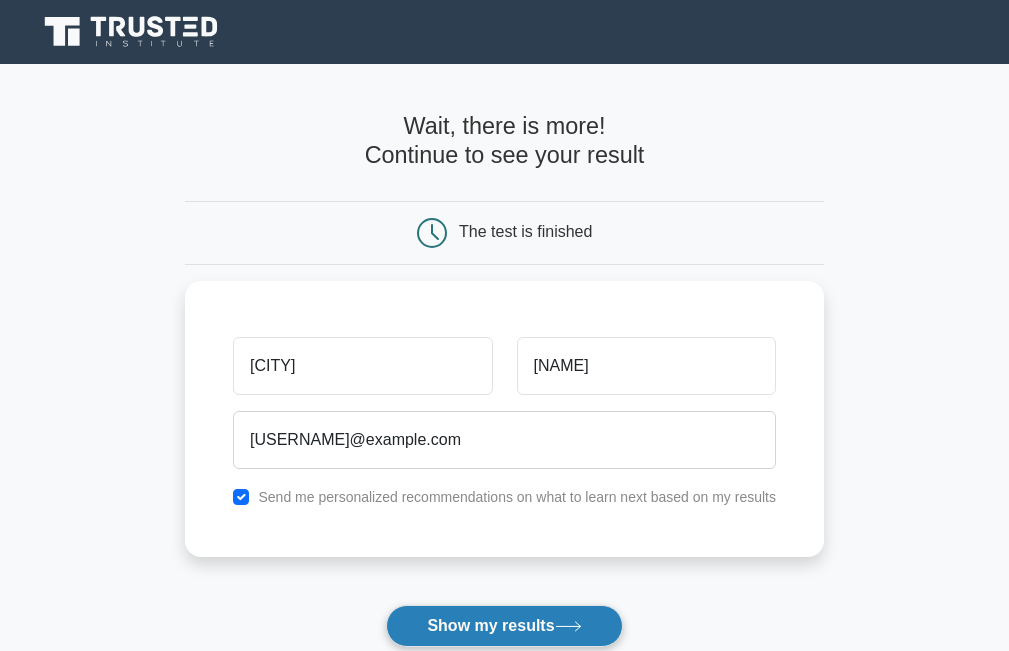 click on "Show my results" at bounding box center [504, 626] 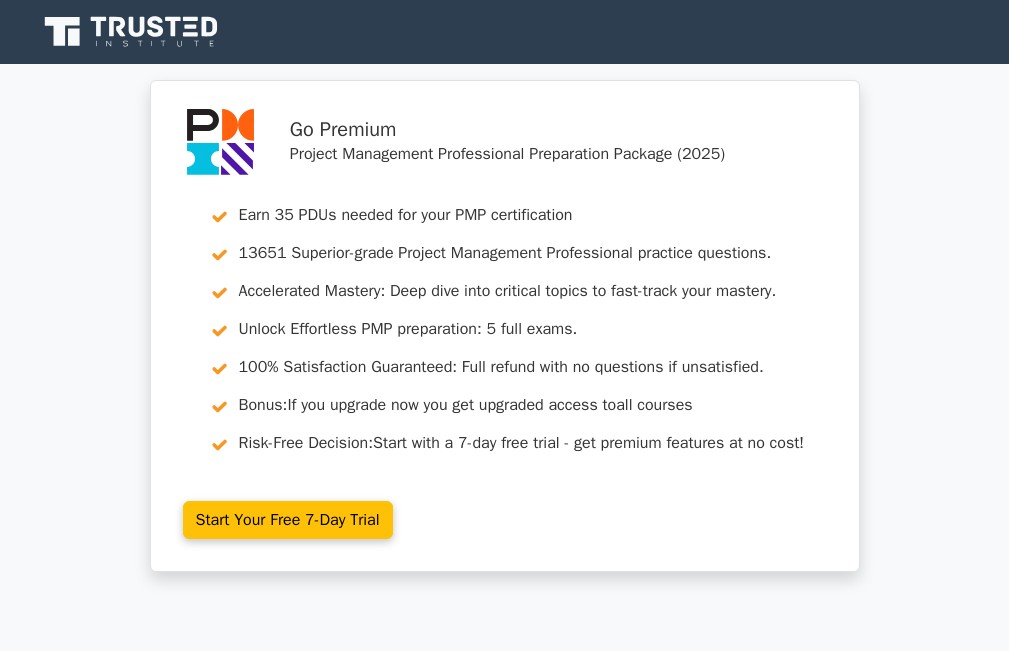 scroll, scrollTop: 0, scrollLeft: 0, axis: both 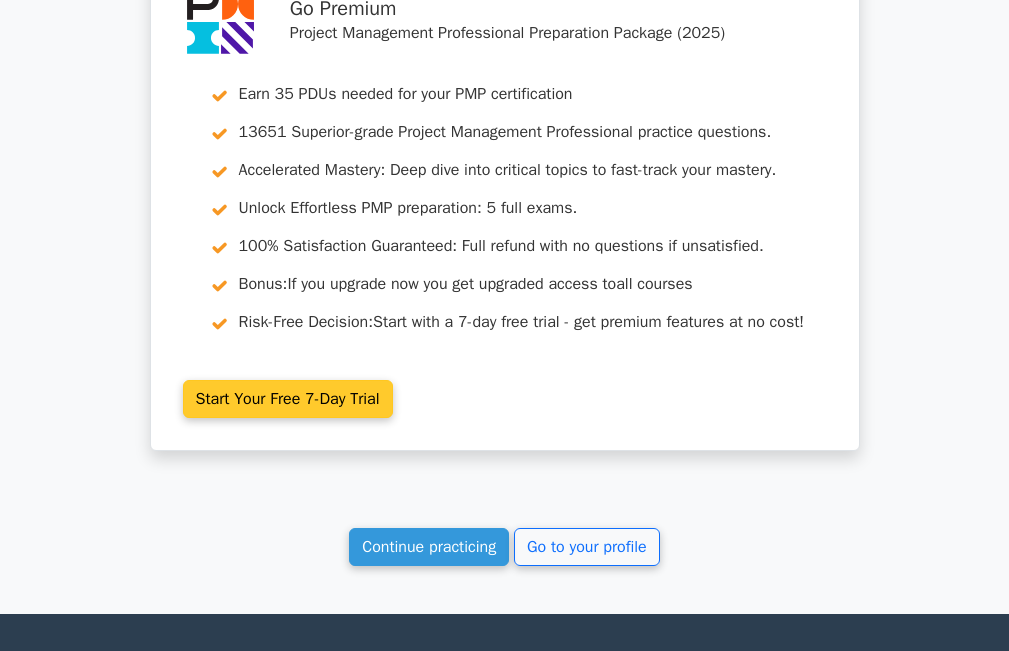 click on "Start Your Free 7-Day Trial" at bounding box center (288, 399) 